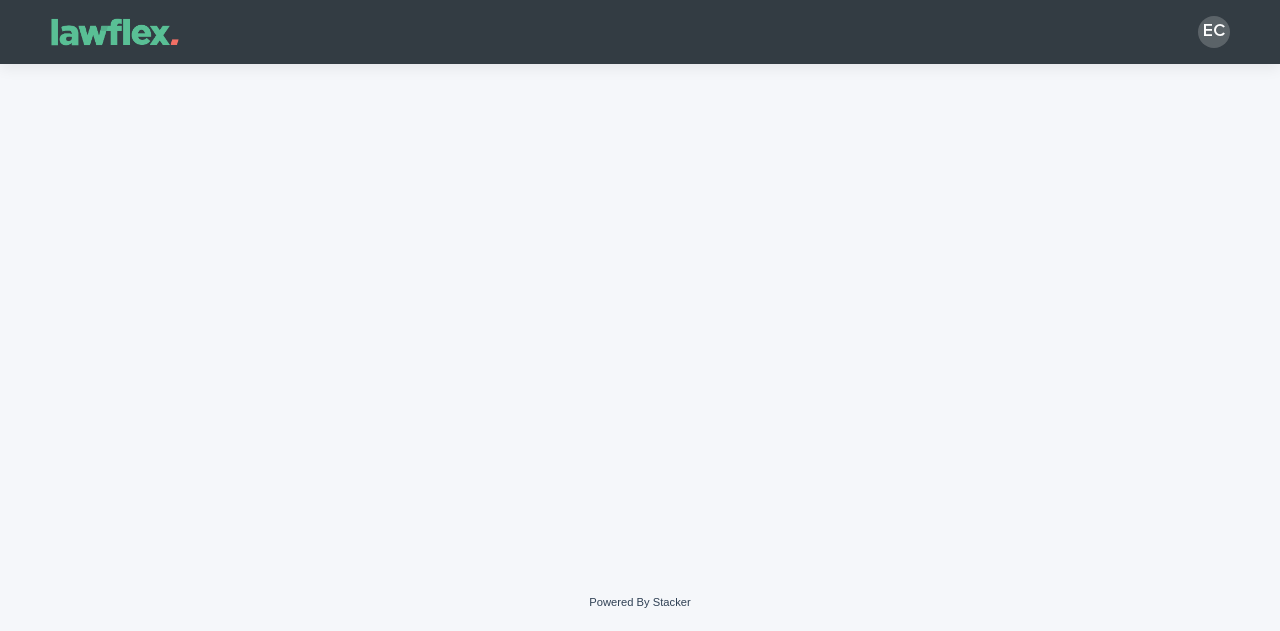 scroll, scrollTop: 0, scrollLeft: 0, axis: both 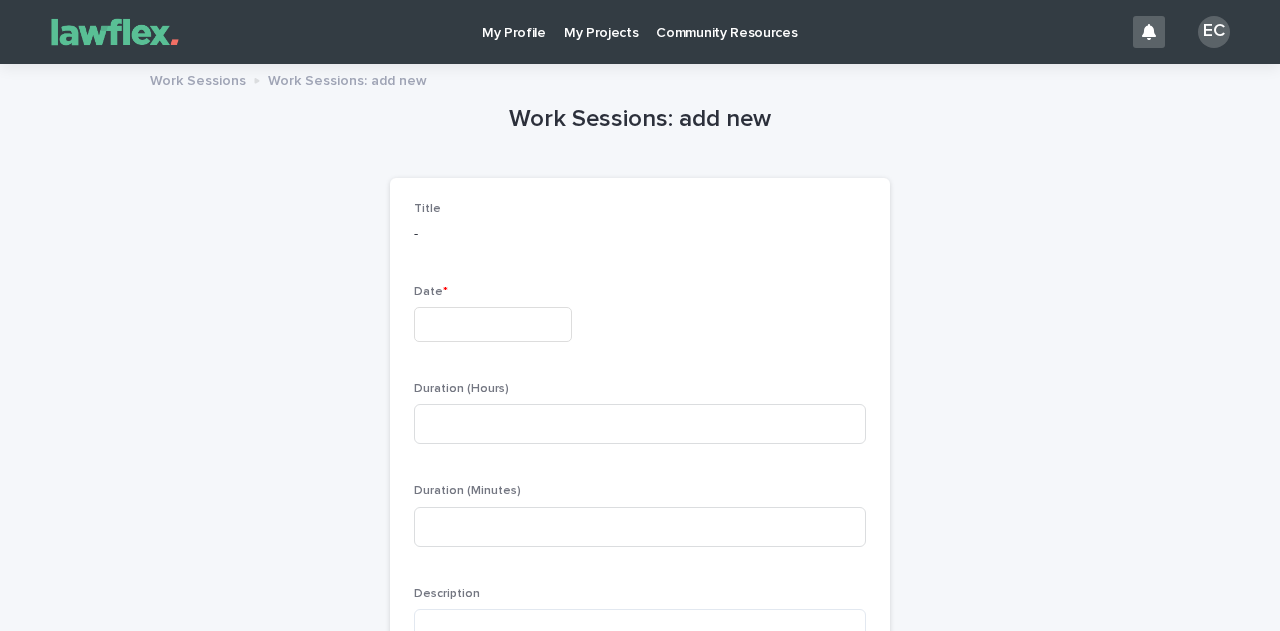 click at bounding box center (493, 324) 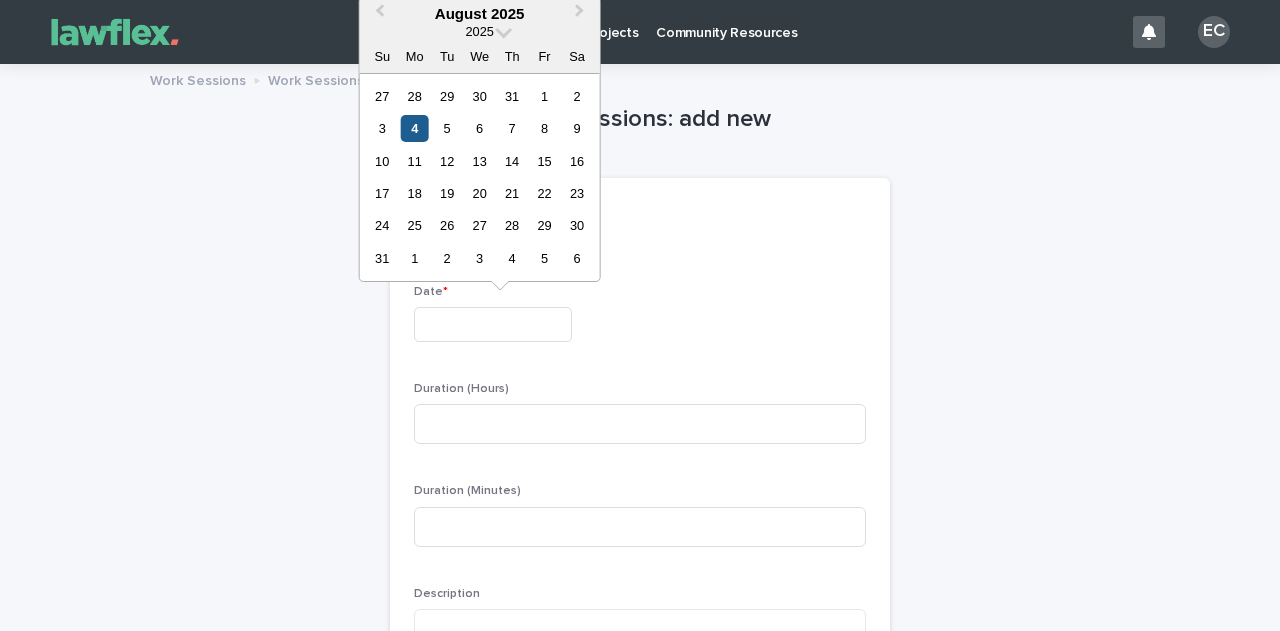 click on "4" at bounding box center (414, 128) 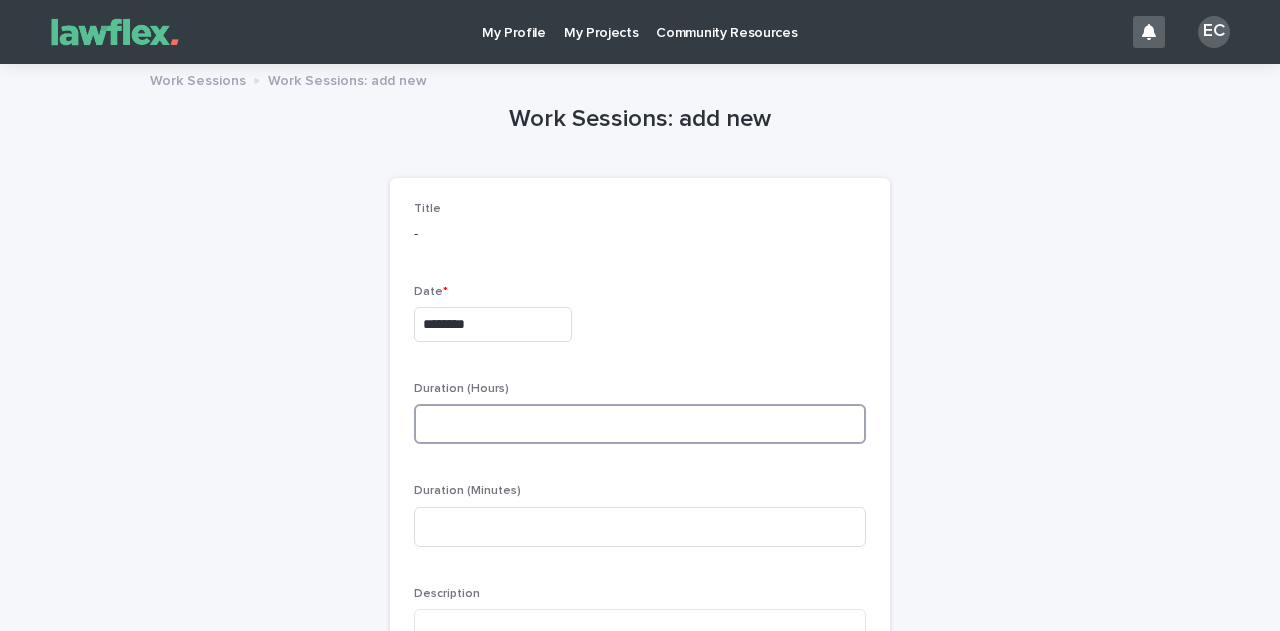 click at bounding box center [640, 424] 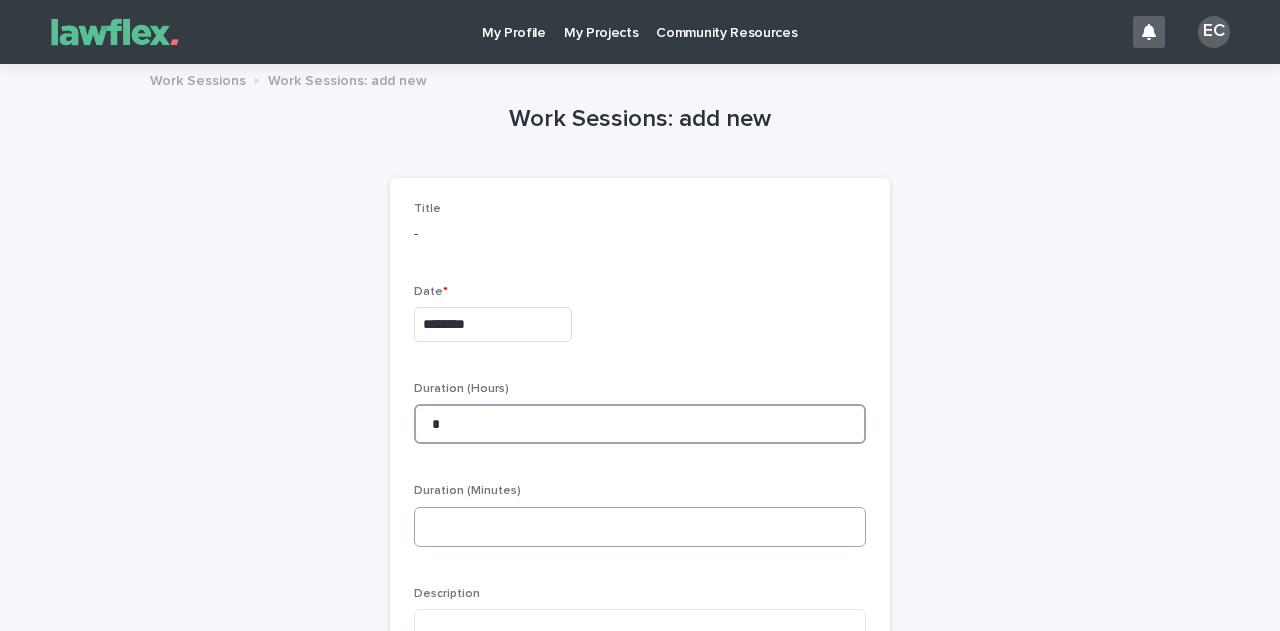 type on "*" 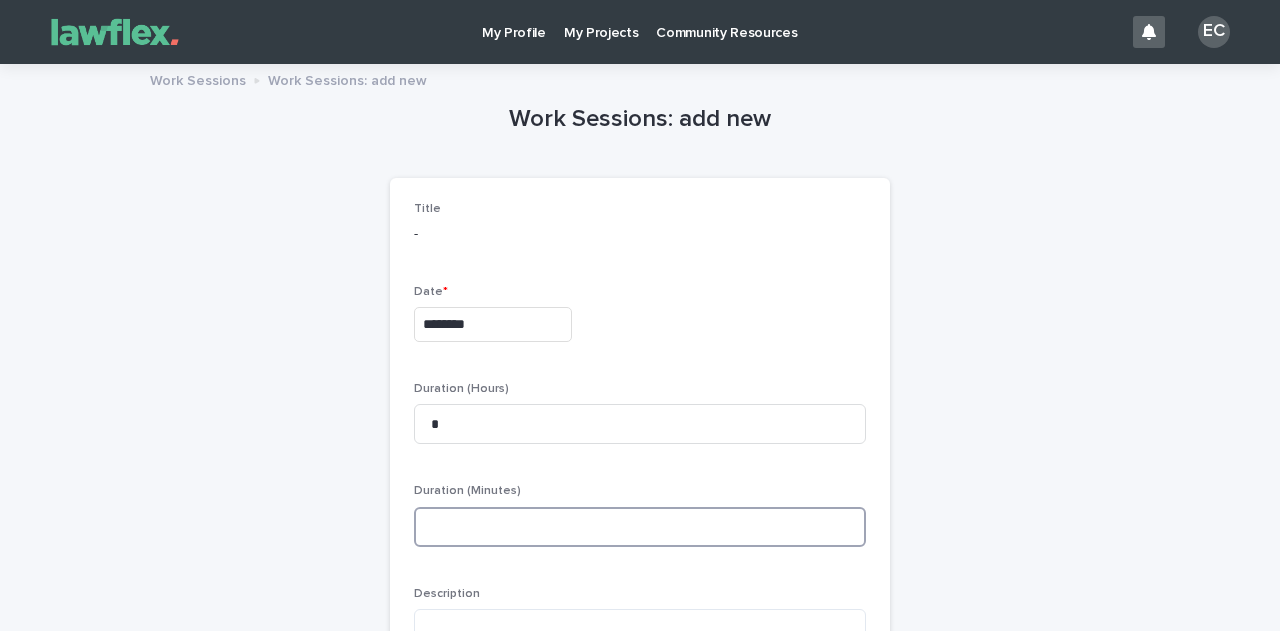 click at bounding box center (640, 527) 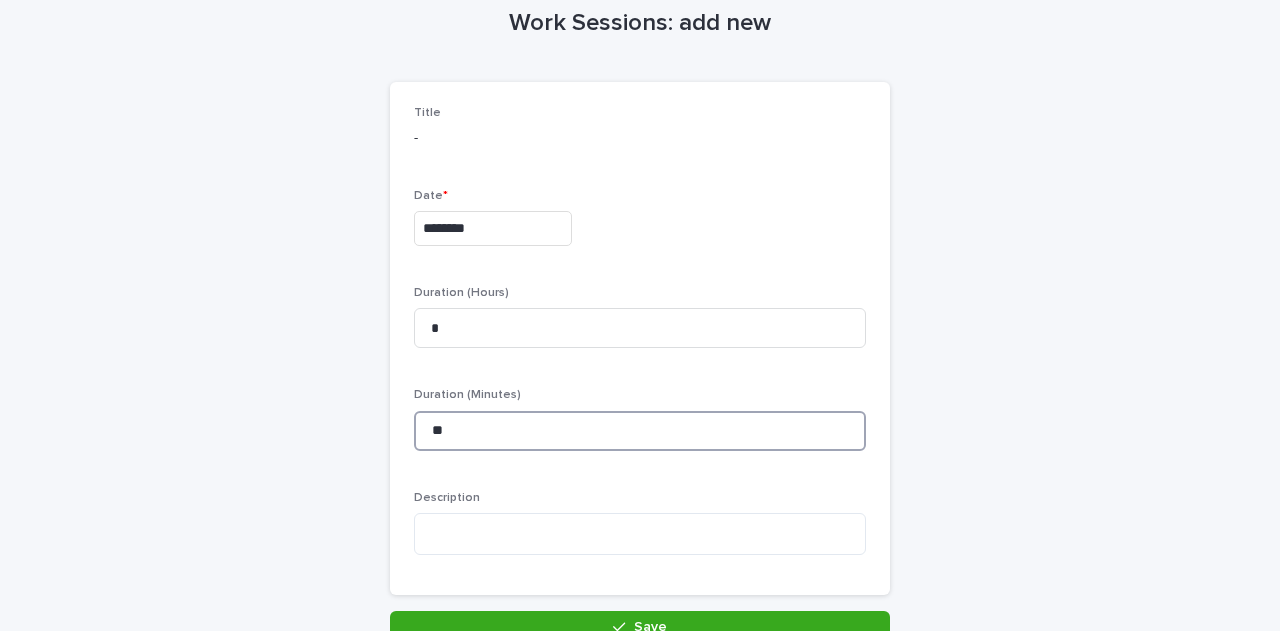 scroll, scrollTop: 126, scrollLeft: 0, axis: vertical 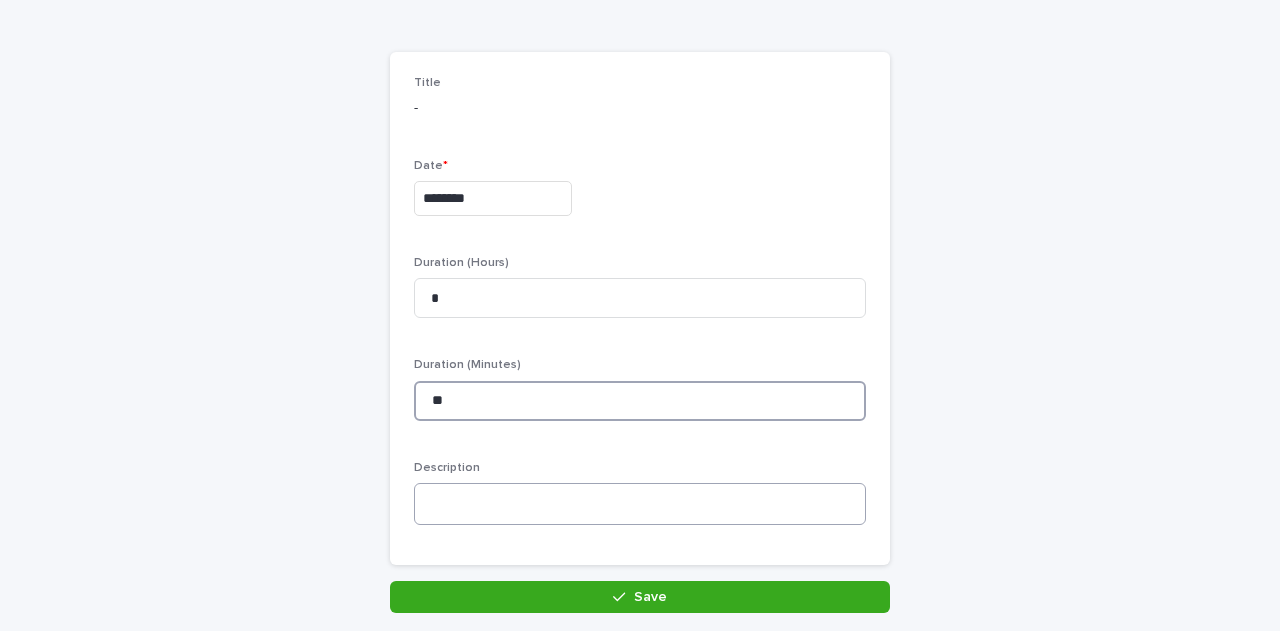 type on "**" 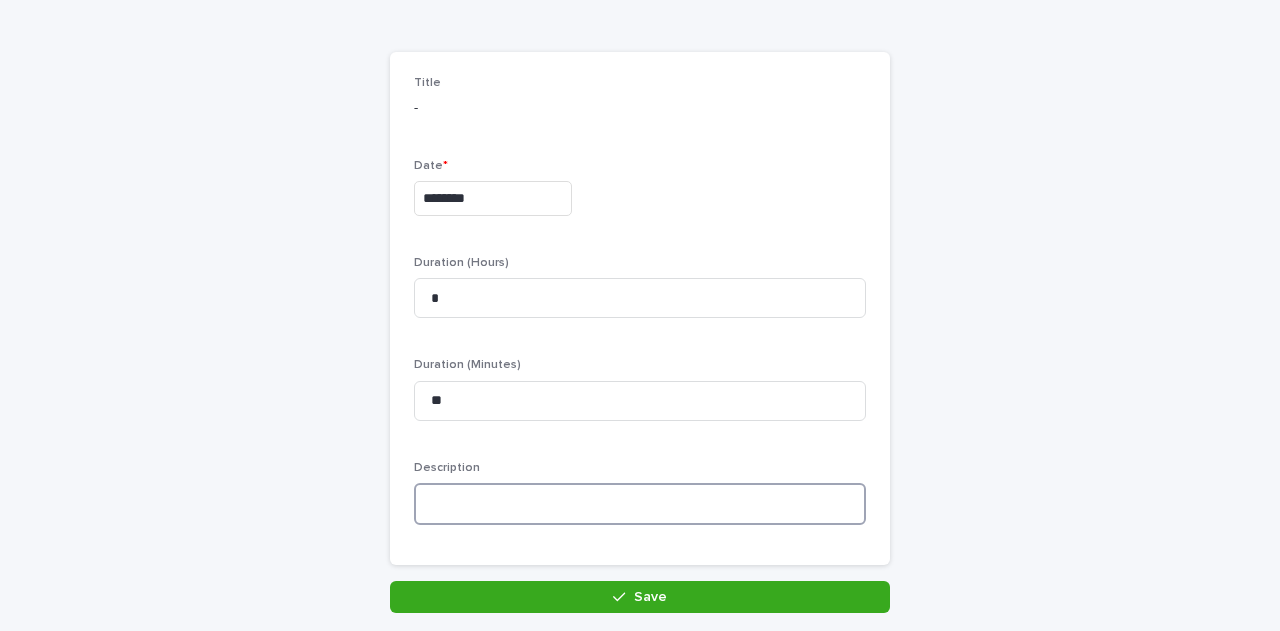 click at bounding box center [640, 504] 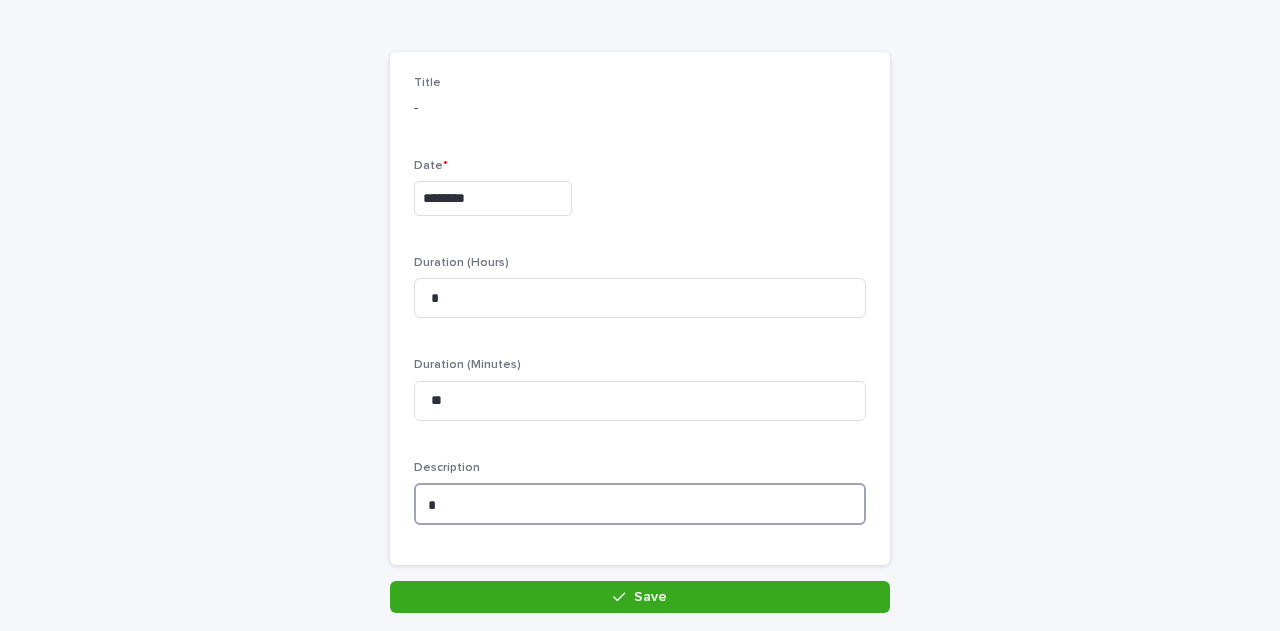 click on "*" at bounding box center [640, 504] 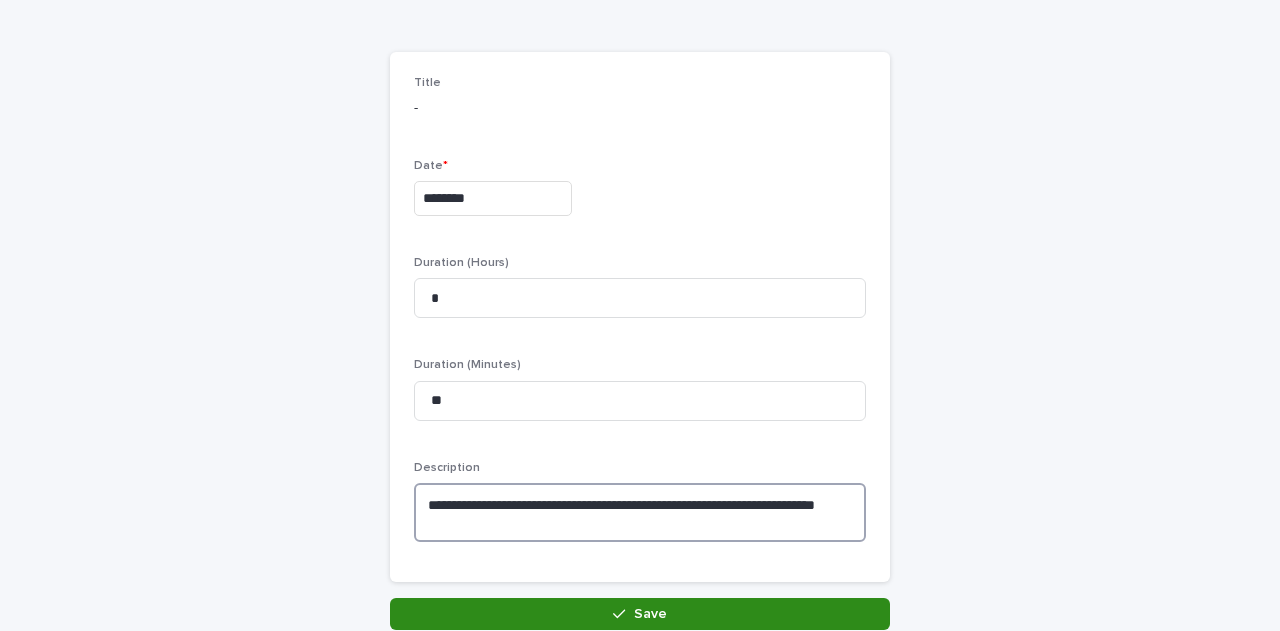 type on "**********" 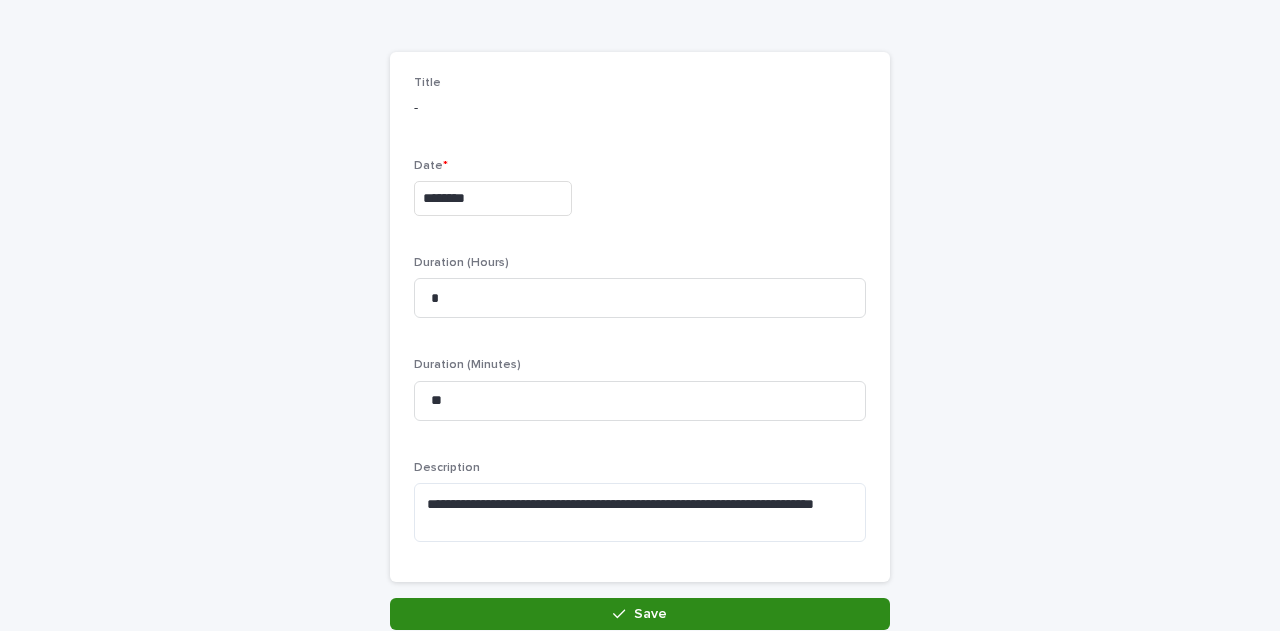 click on "Save" at bounding box center [640, 614] 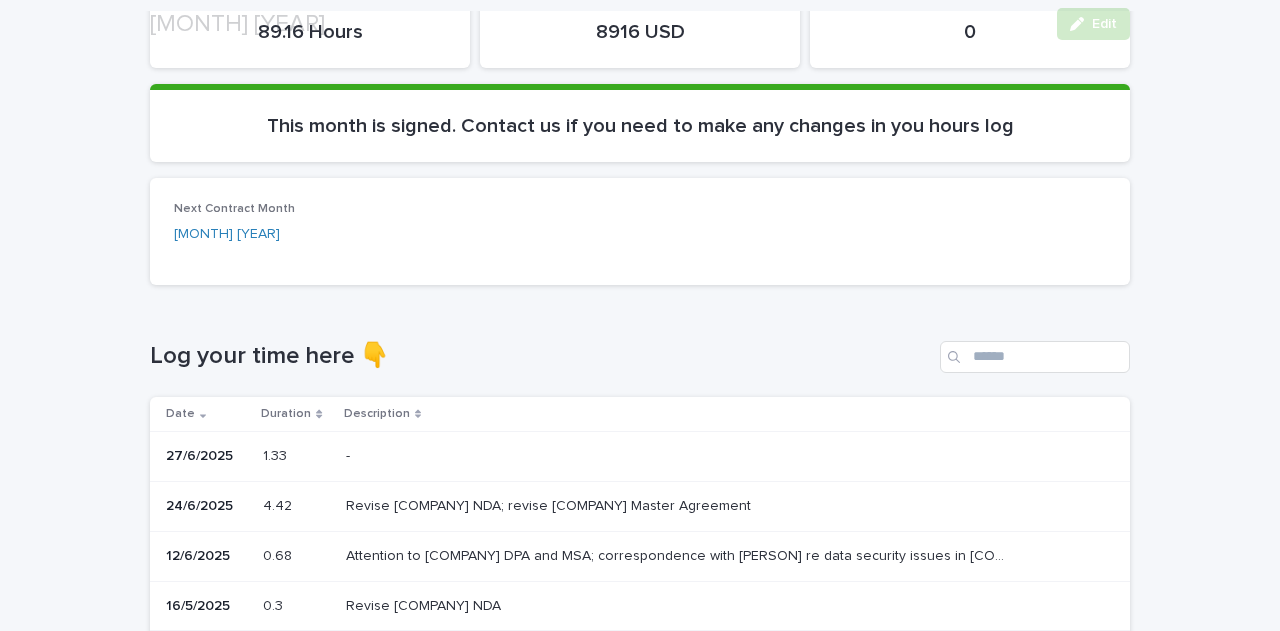 scroll, scrollTop: 522, scrollLeft: 0, axis: vertical 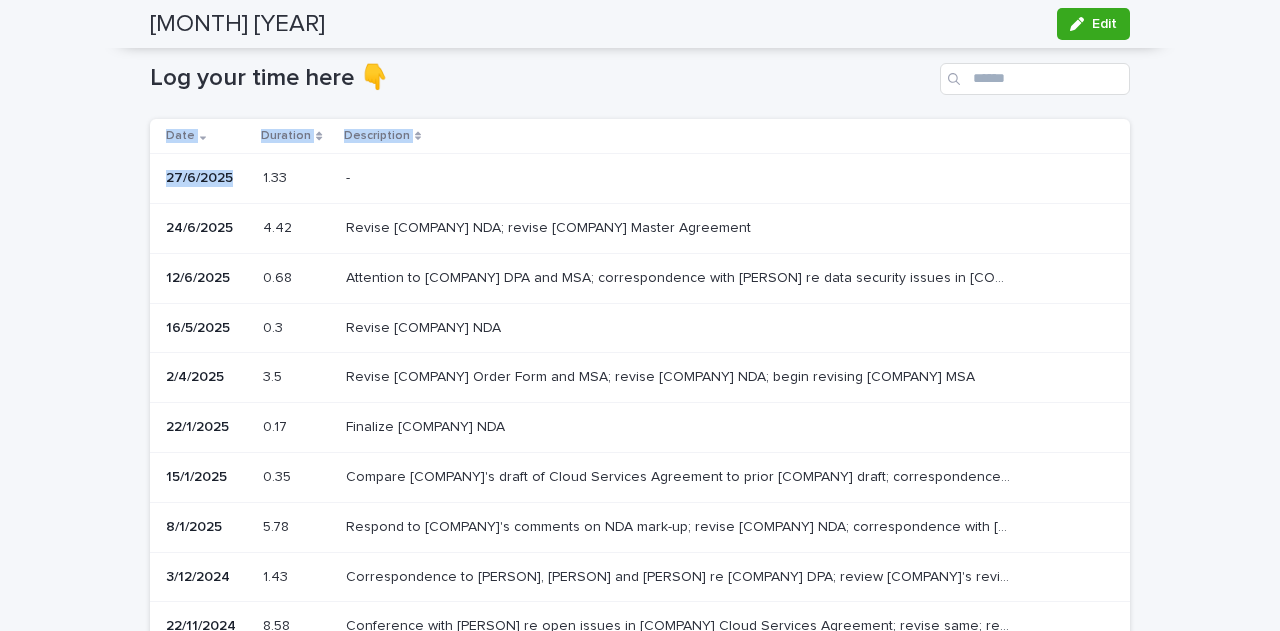 drag, startPoint x: 232, startPoint y: 181, endPoint x: 1031, endPoint y: 135, distance: 800.32306 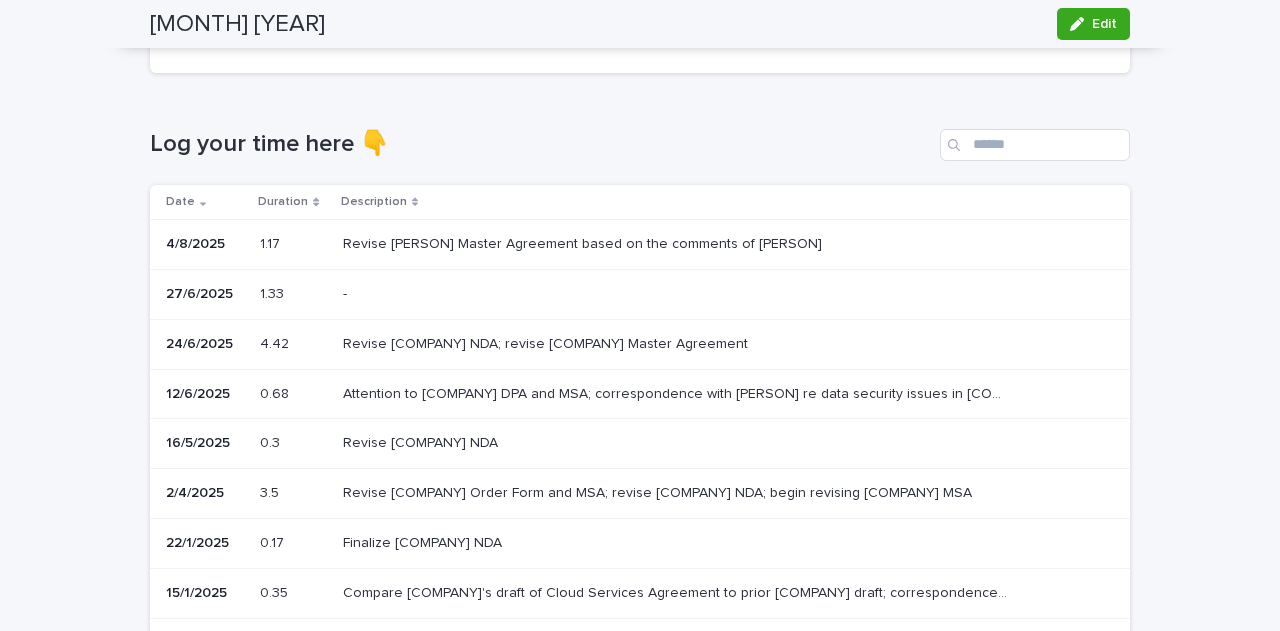 scroll, scrollTop: 452, scrollLeft: 0, axis: vertical 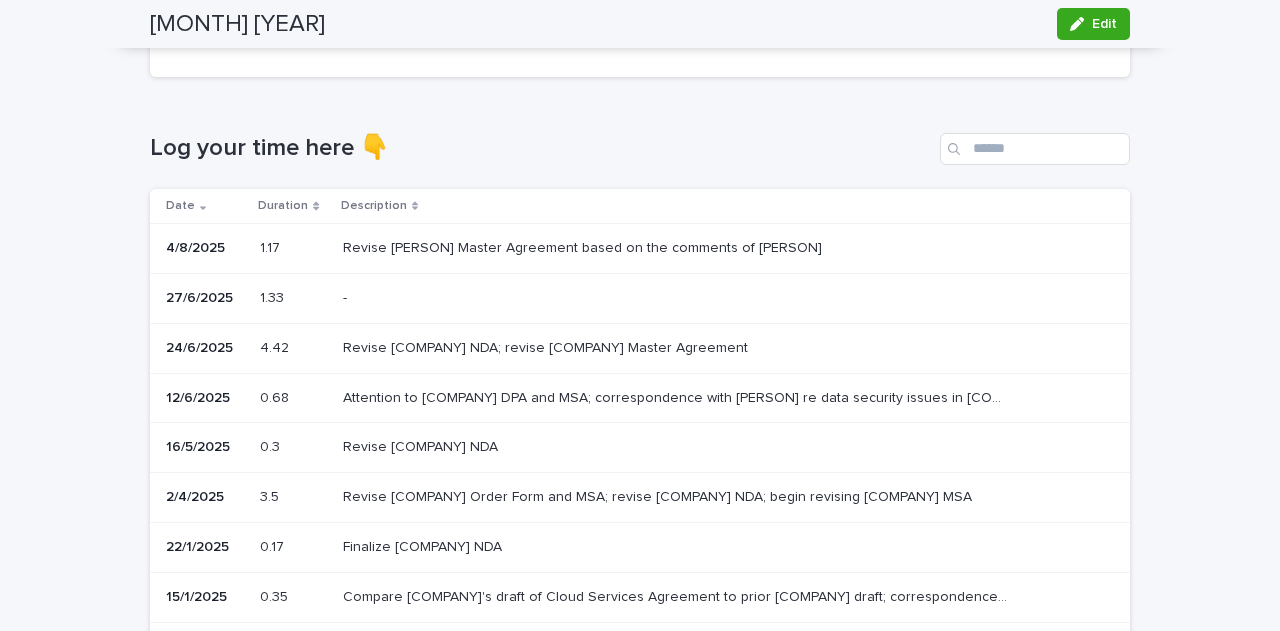 click on "Revise [PERSON] Master Agreement based on the comments of [PERSON]" at bounding box center [584, 246] 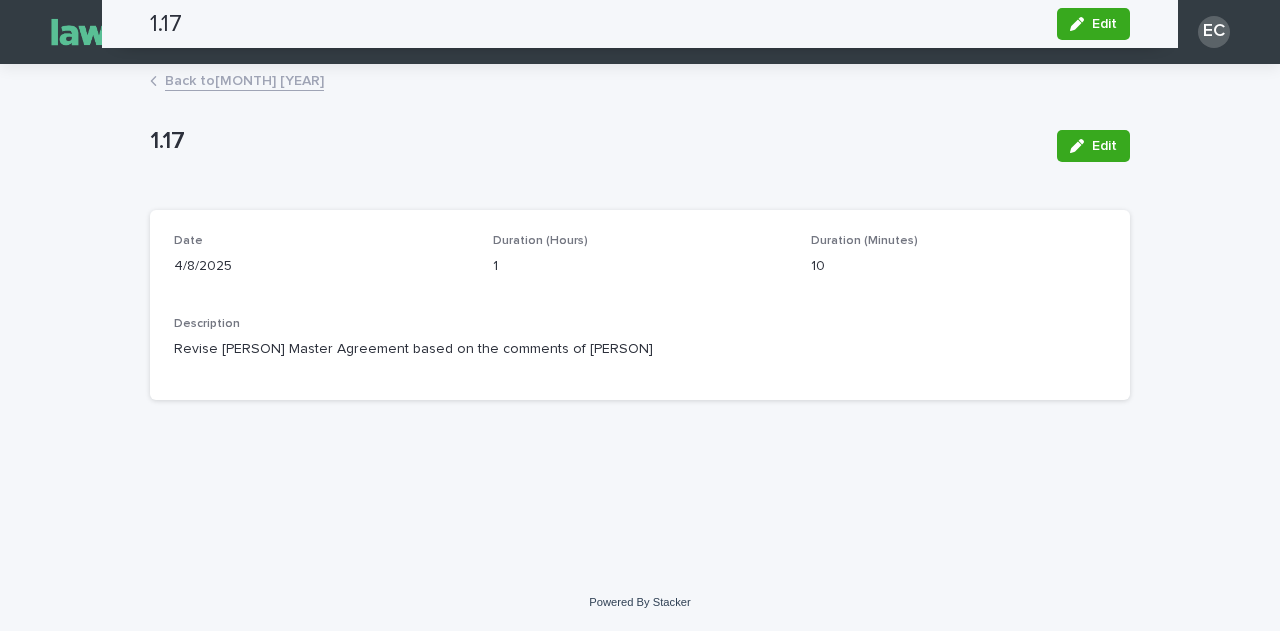 scroll, scrollTop: 0, scrollLeft: 0, axis: both 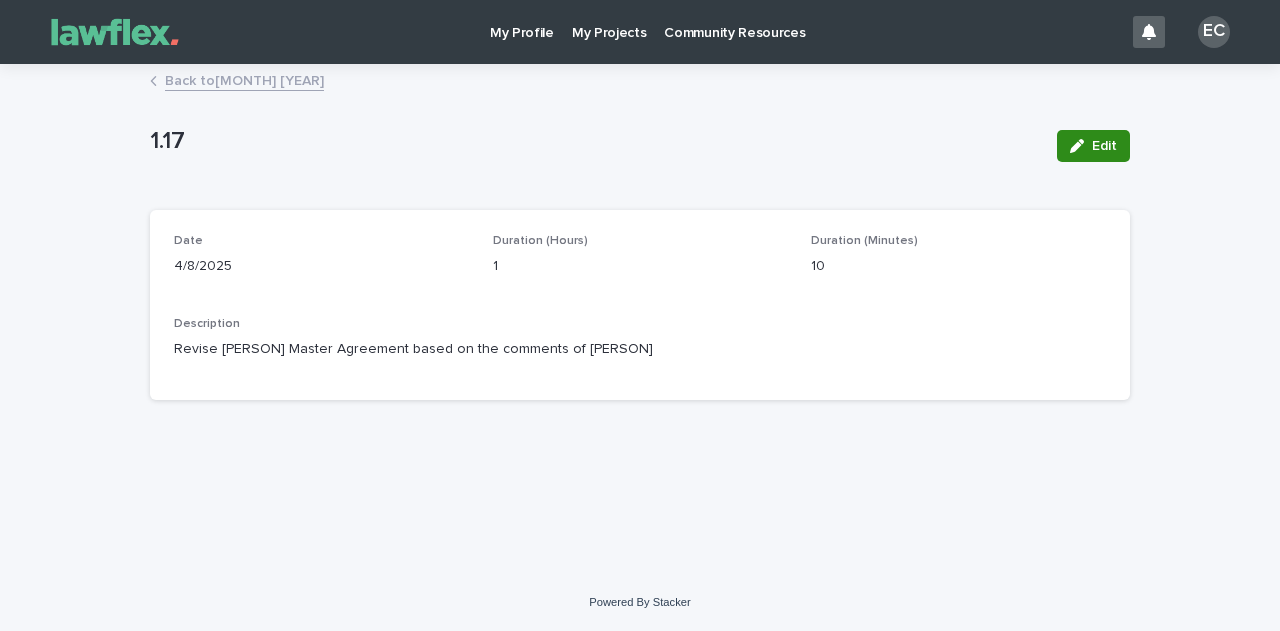 click at bounding box center [1081, 146] 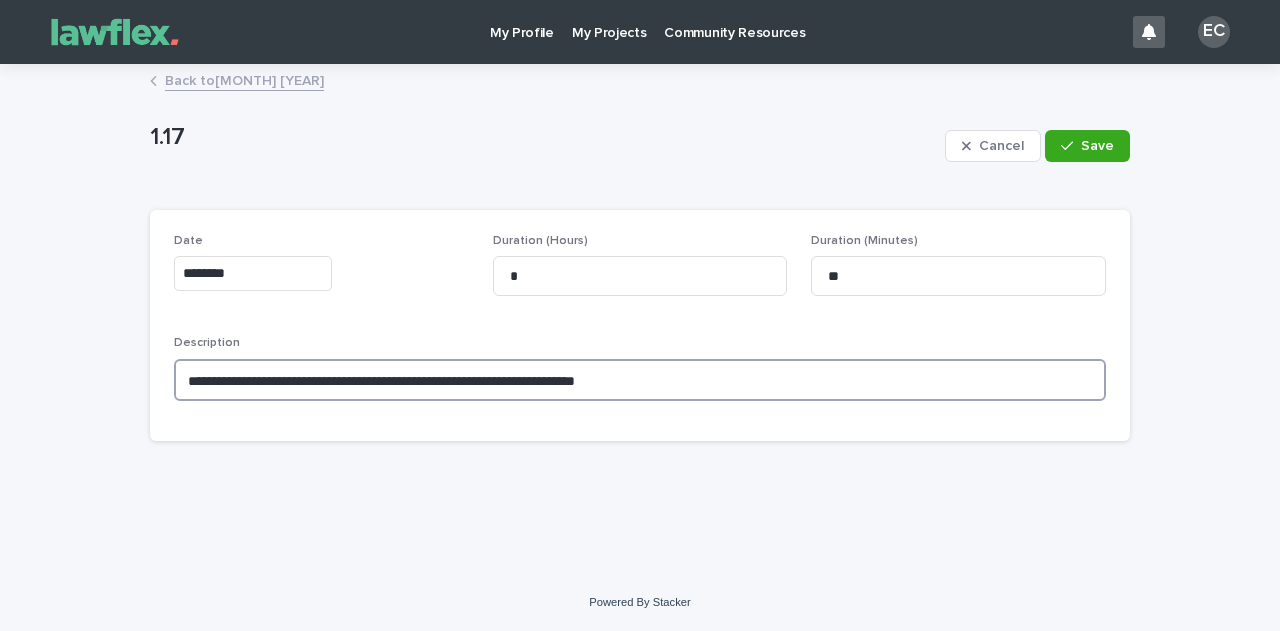 drag, startPoint x: 848, startPoint y: 376, endPoint x: 80, endPoint y: 371, distance: 768.0163 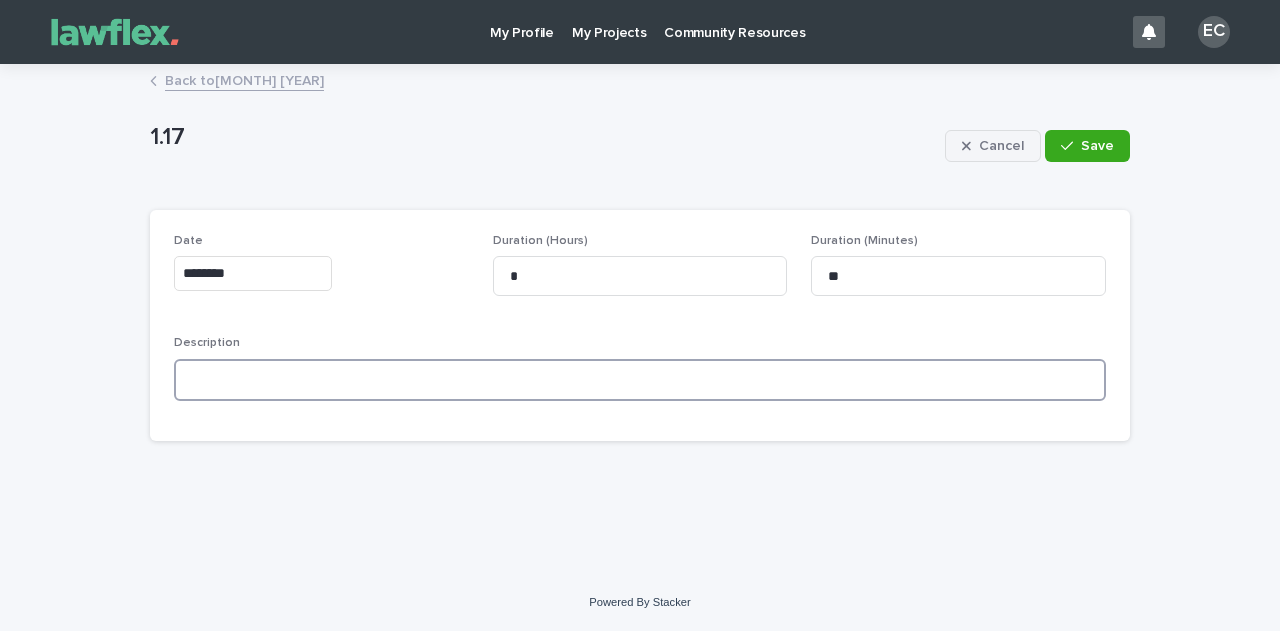 type 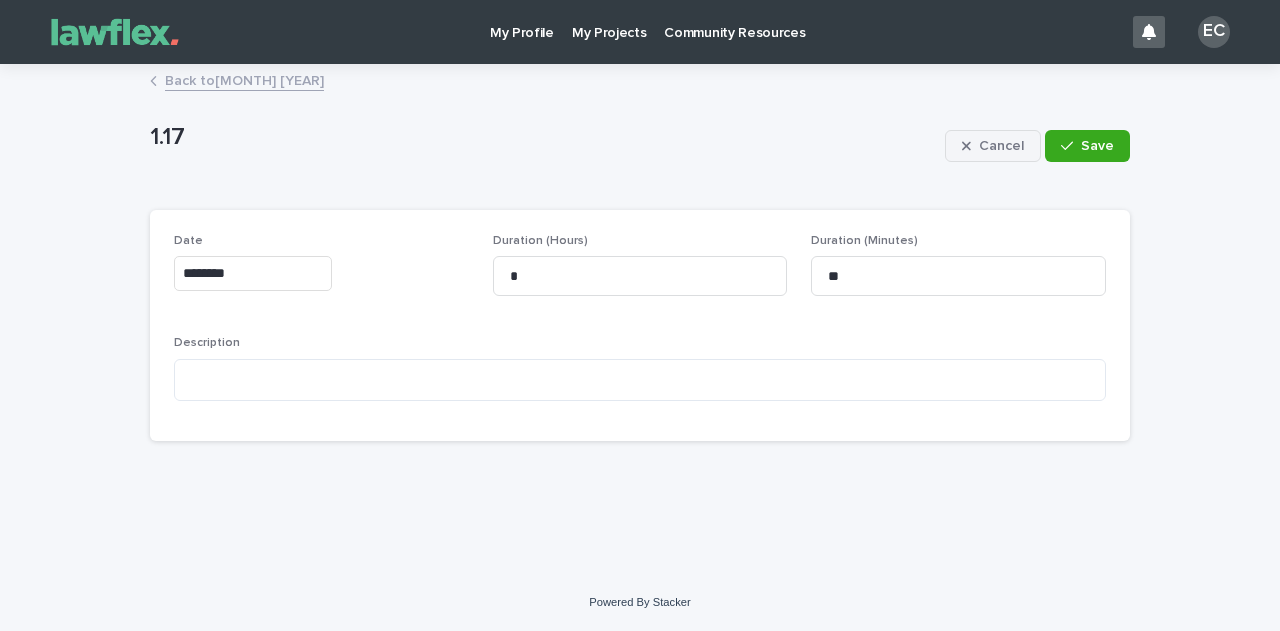click on "Cancel" at bounding box center (1001, 146) 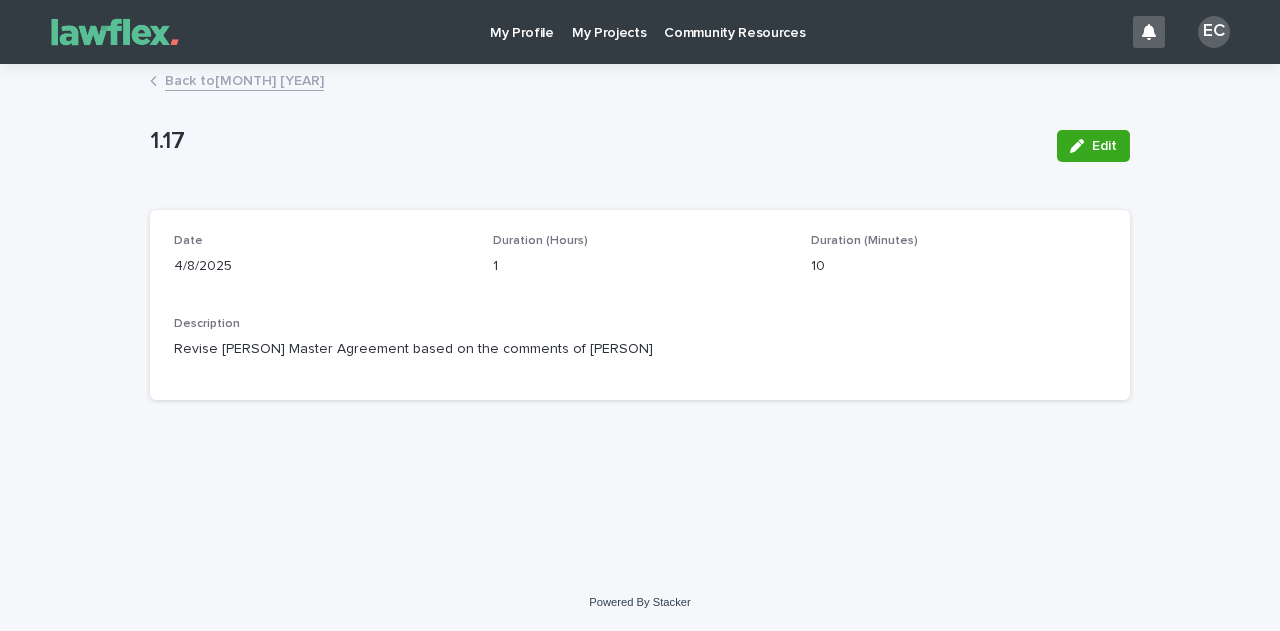 click on "My Projects" at bounding box center (609, 21) 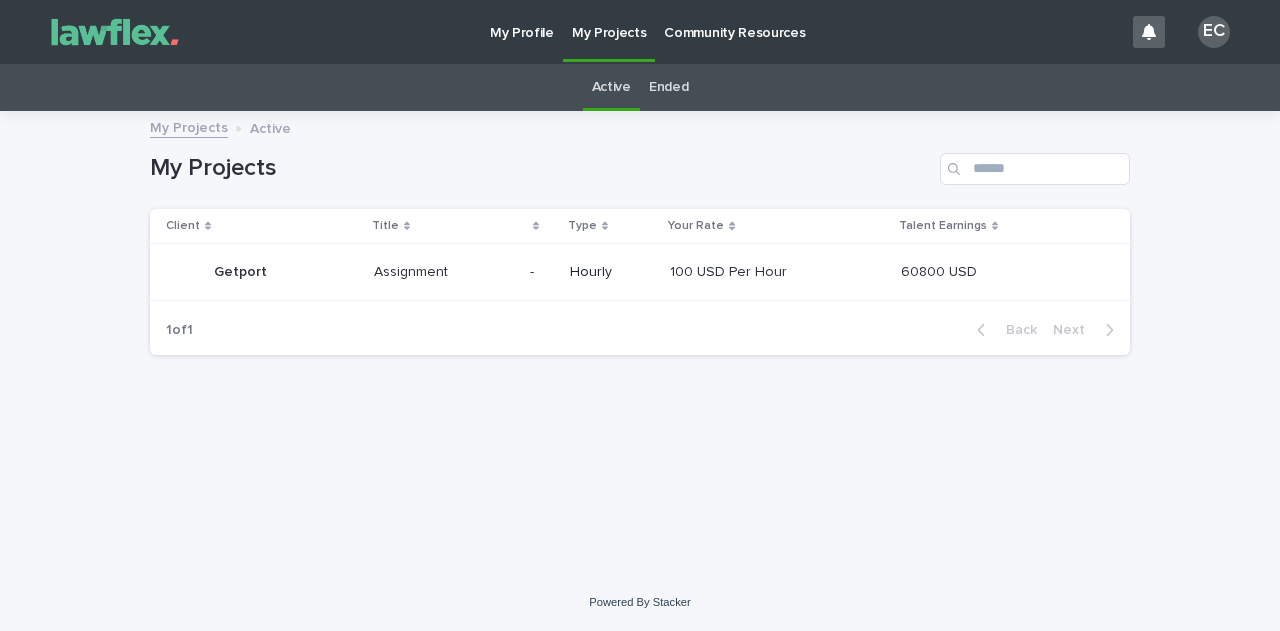 click on "Getport" at bounding box center [242, 270] 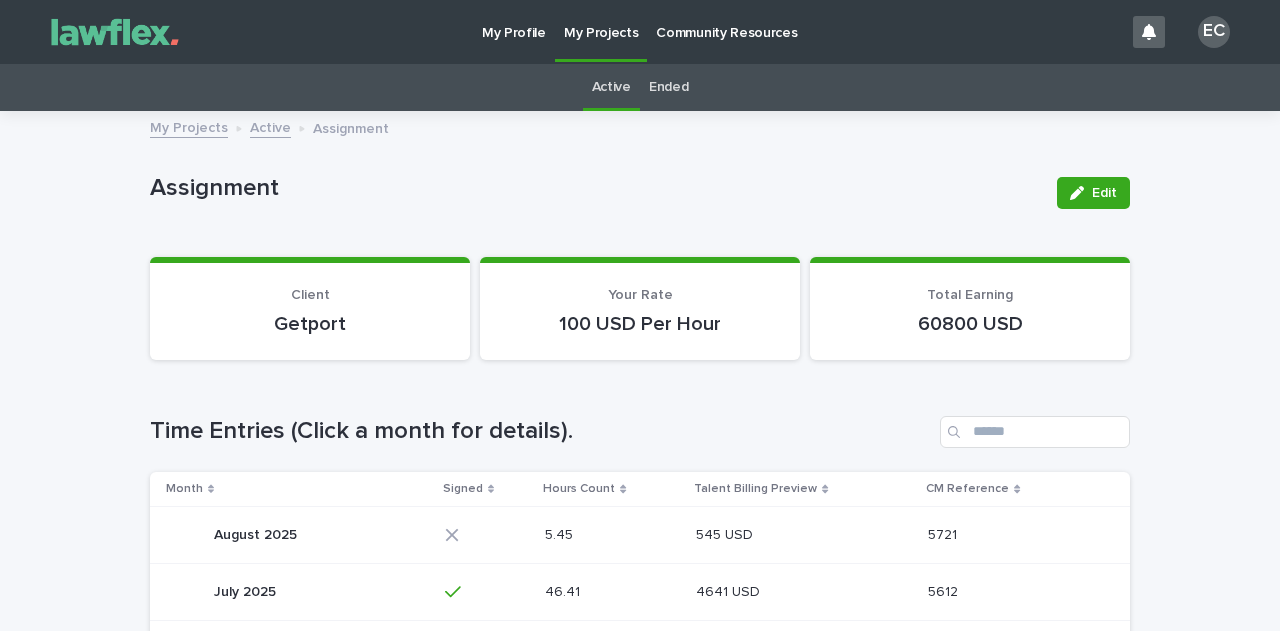click on "August 2025" at bounding box center [257, 533] 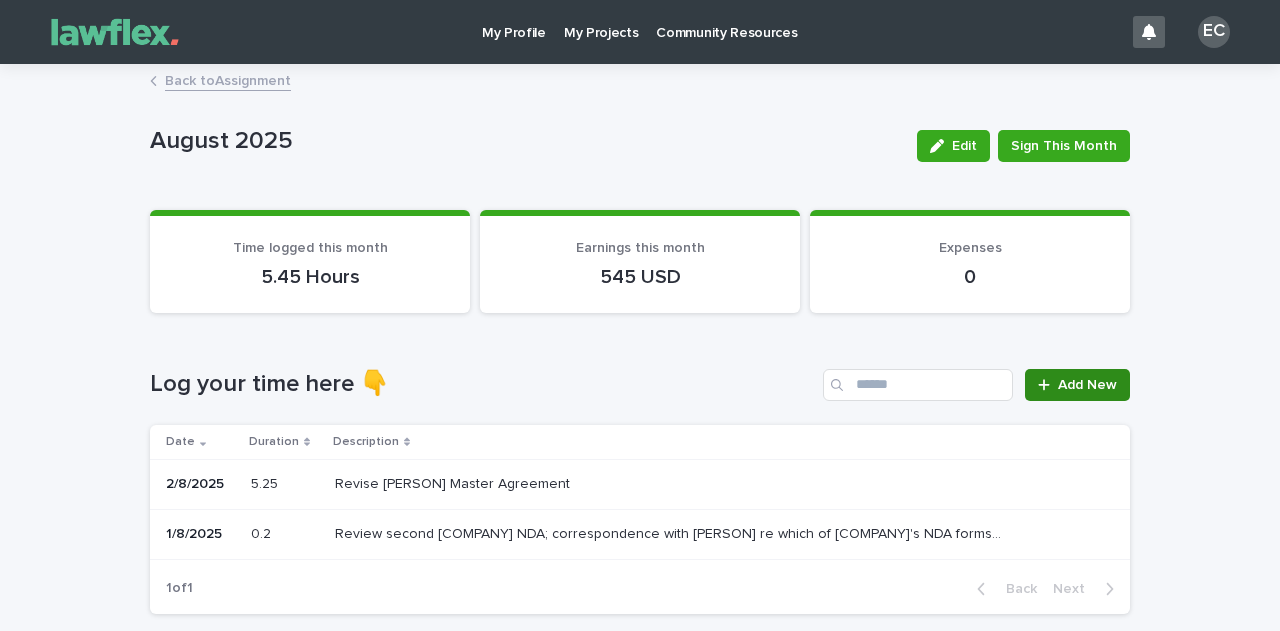 click on "Add New" at bounding box center (1087, 385) 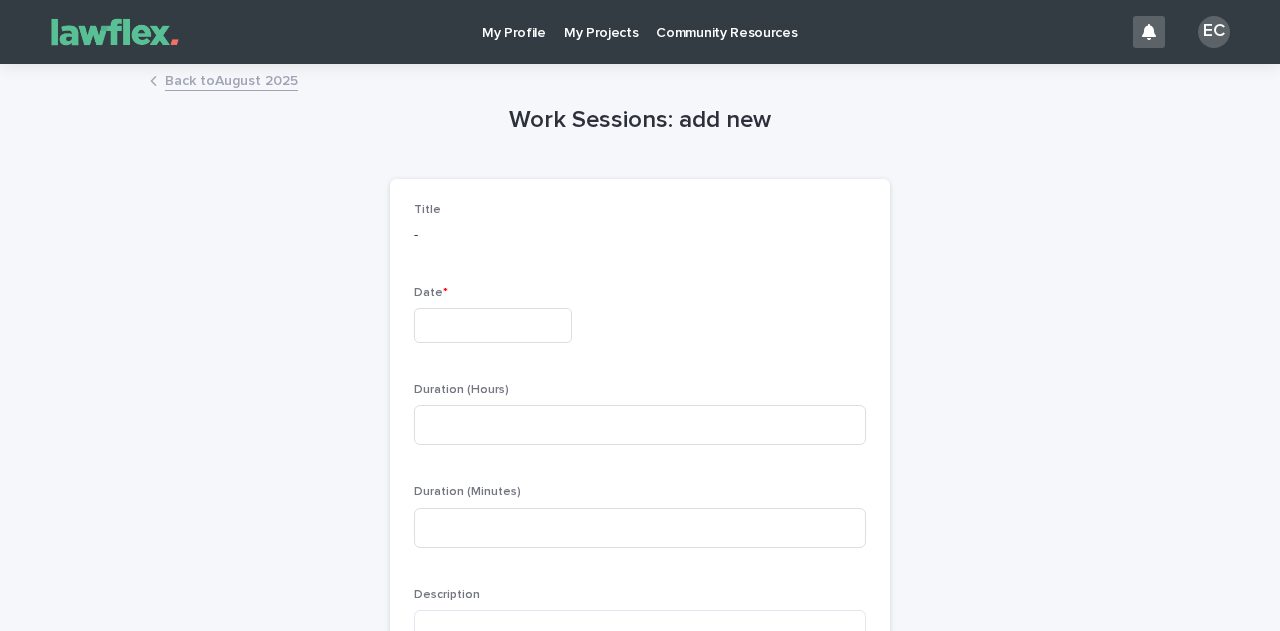 scroll, scrollTop: 114, scrollLeft: 0, axis: vertical 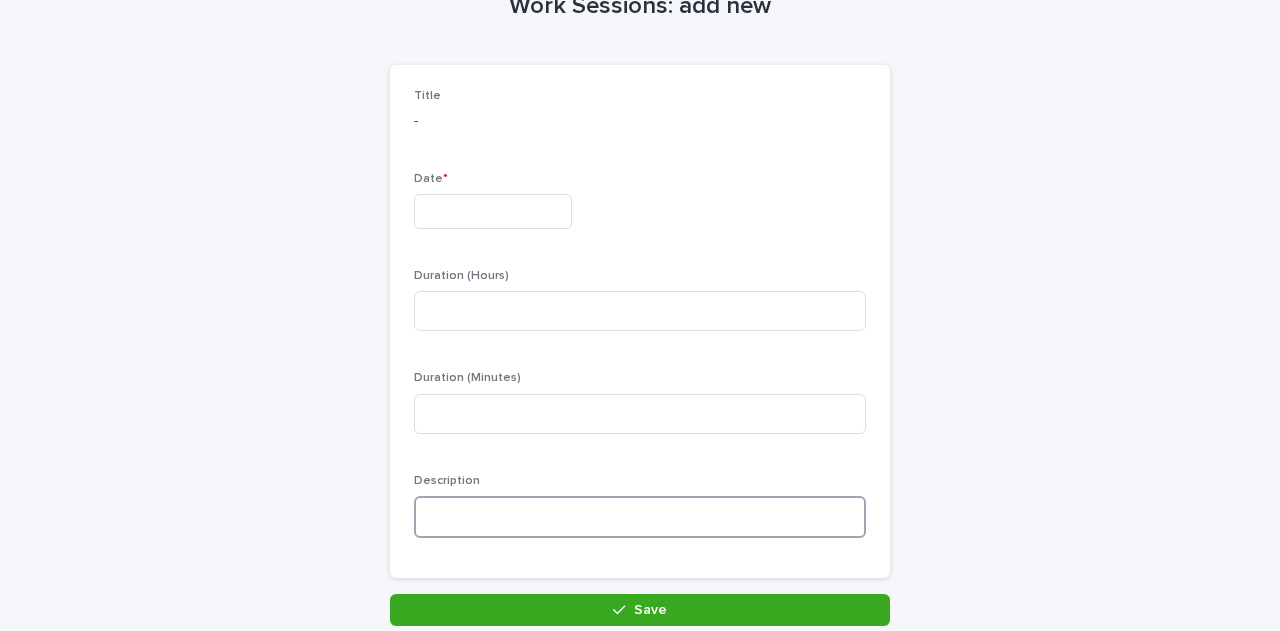 click at bounding box center [640, 517] 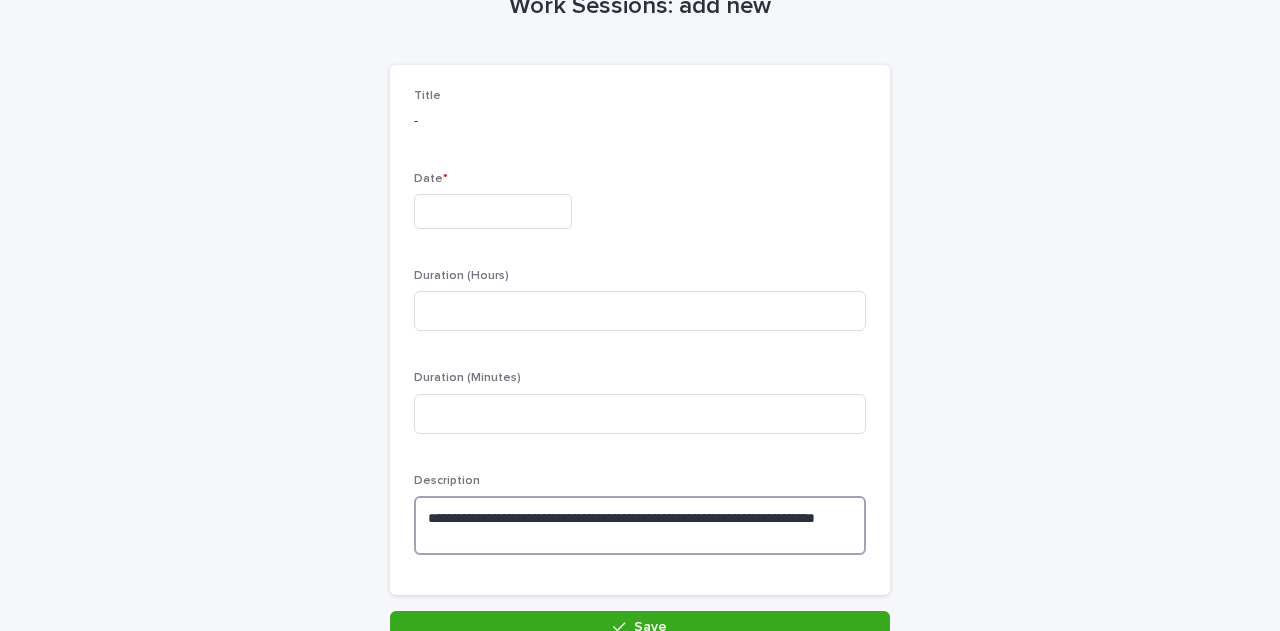 type on "**********" 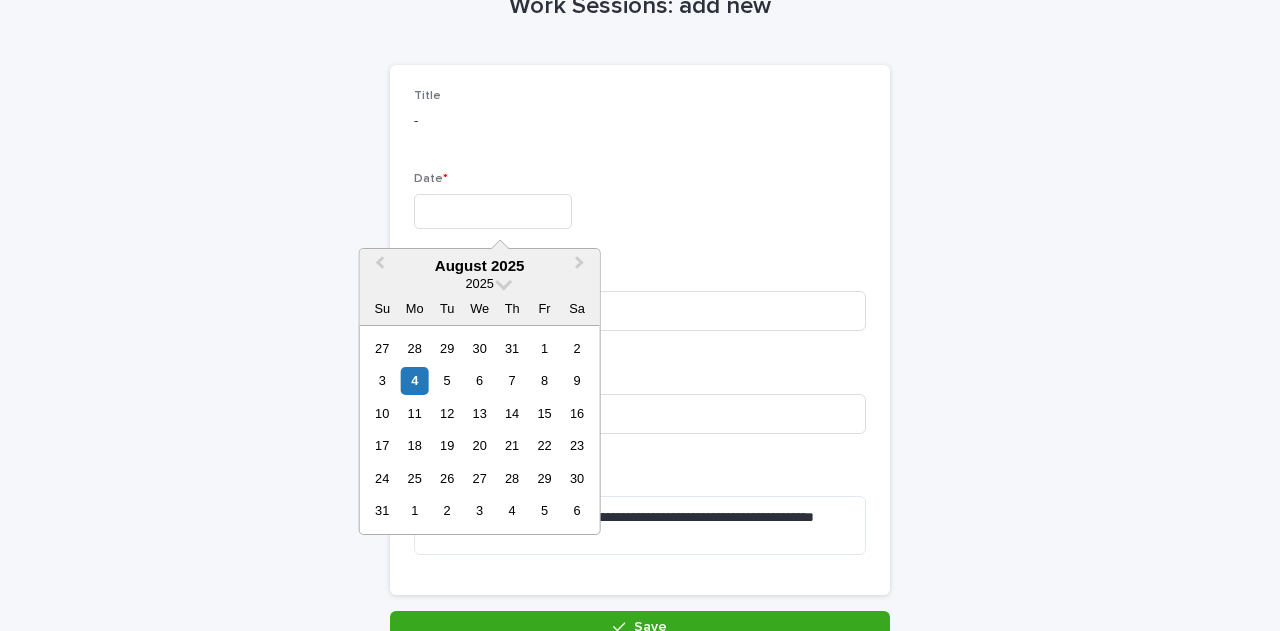 click at bounding box center (493, 211) 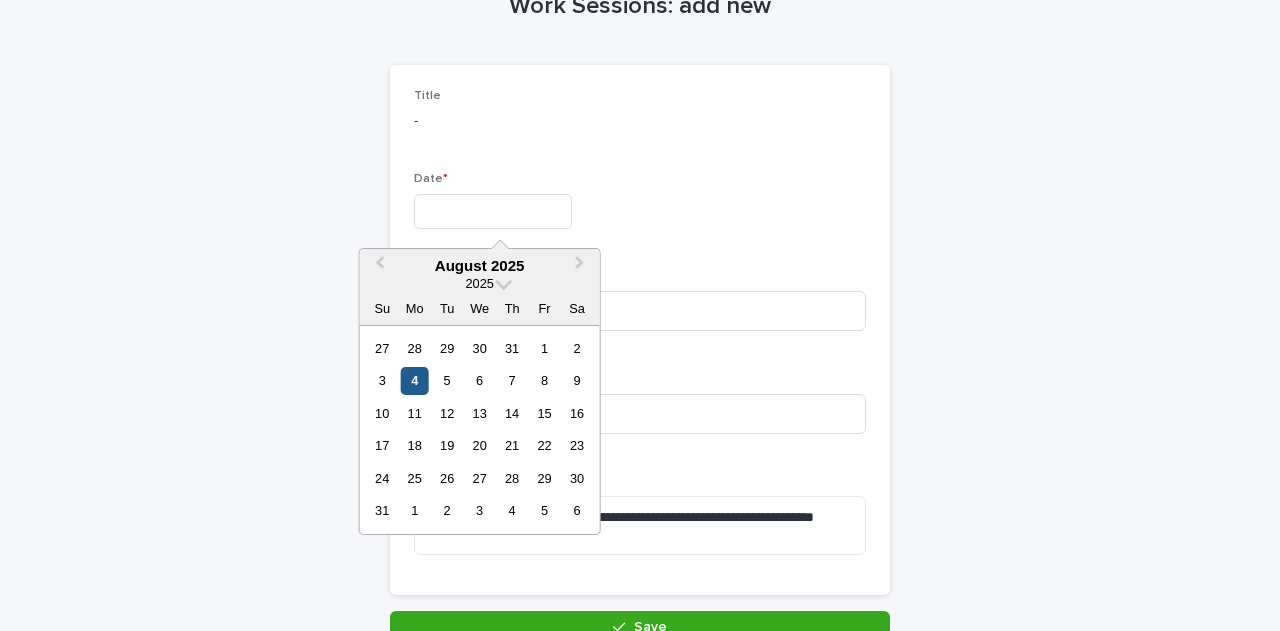 click on "4" at bounding box center [414, 380] 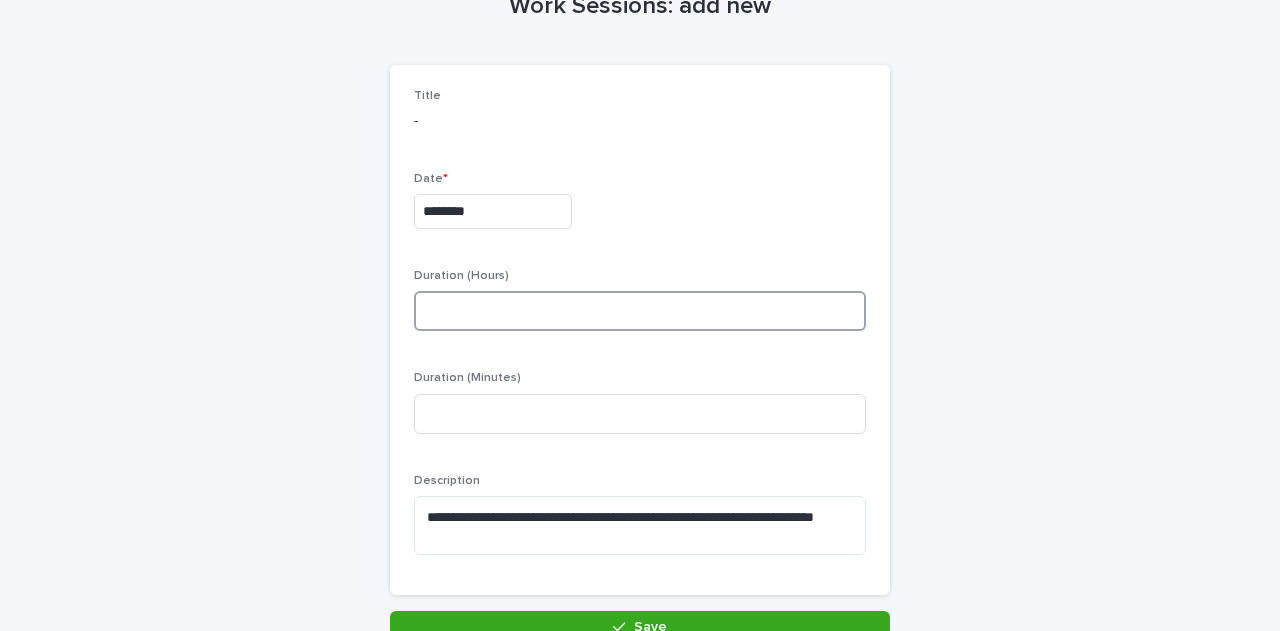 click at bounding box center (640, 311) 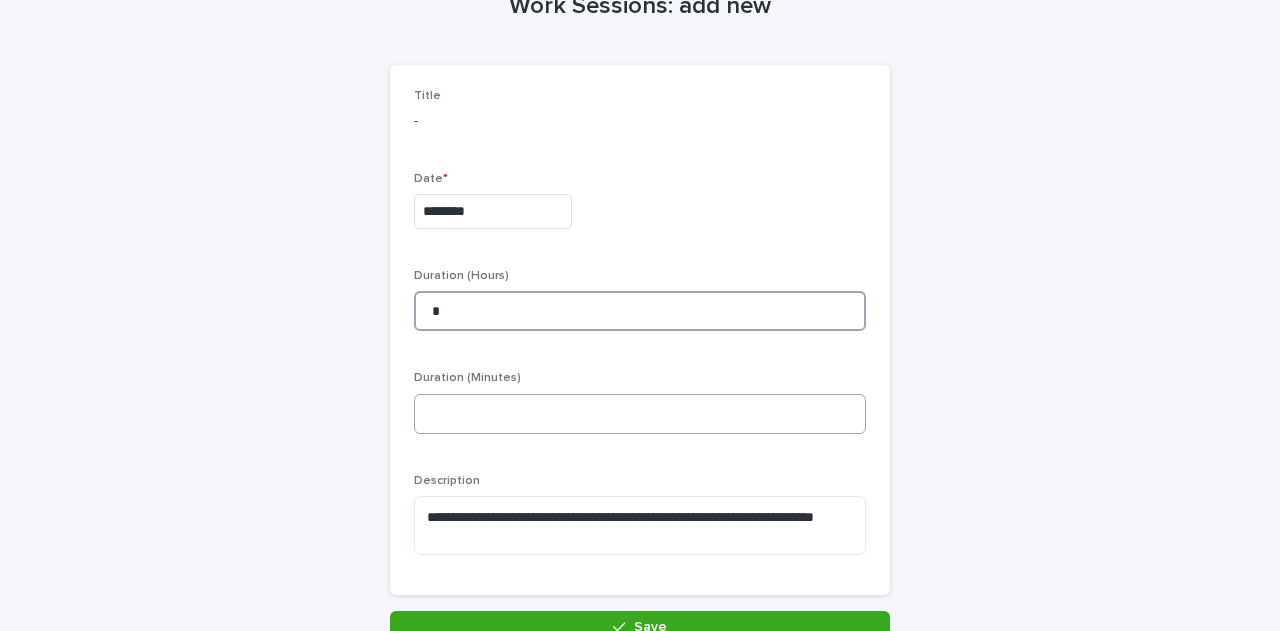 type on "*" 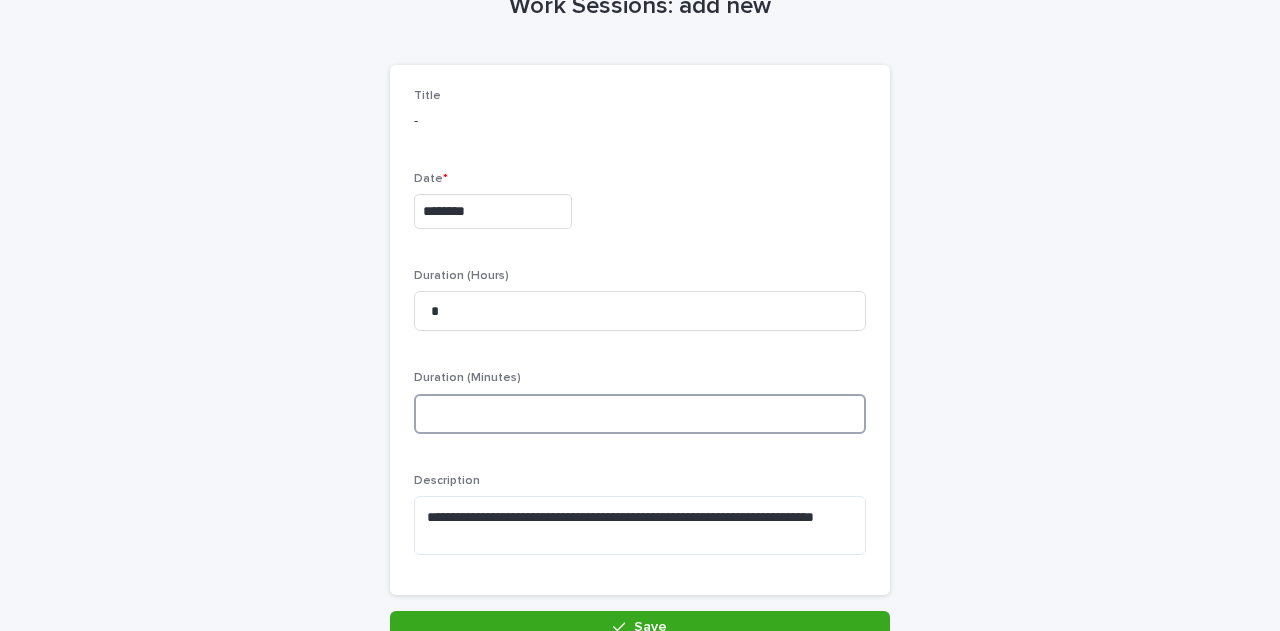 click at bounding box center [640, 414] 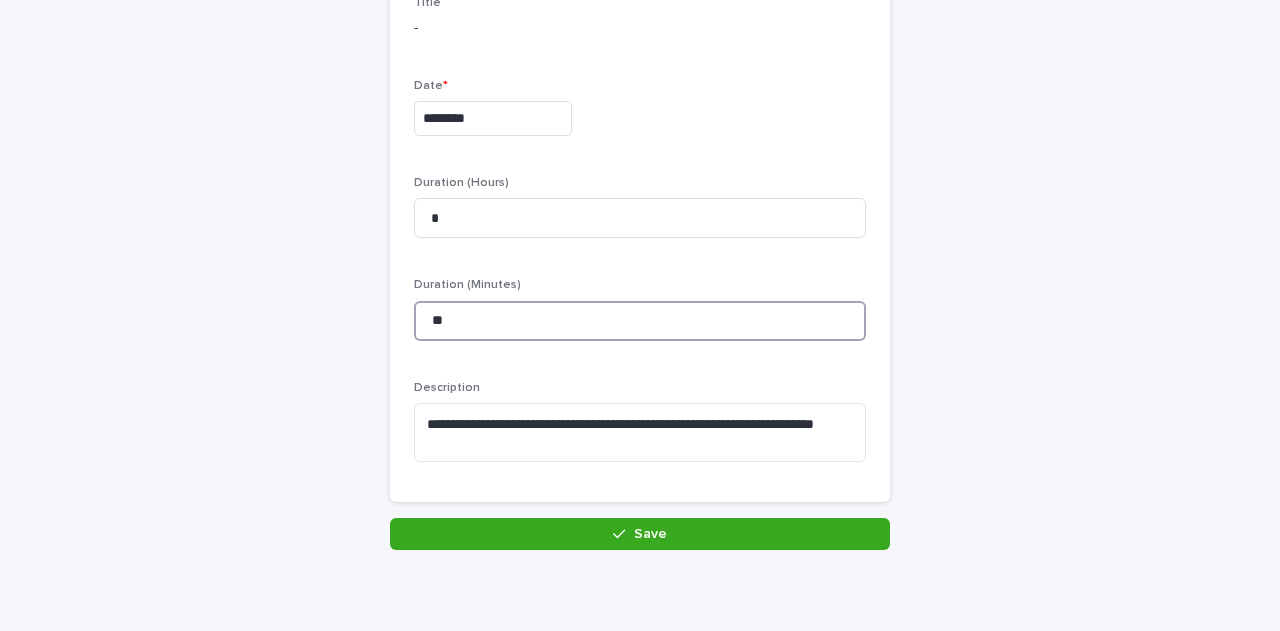scroll, scrollTop: 222, scrollLeft: 0, axis: vertical 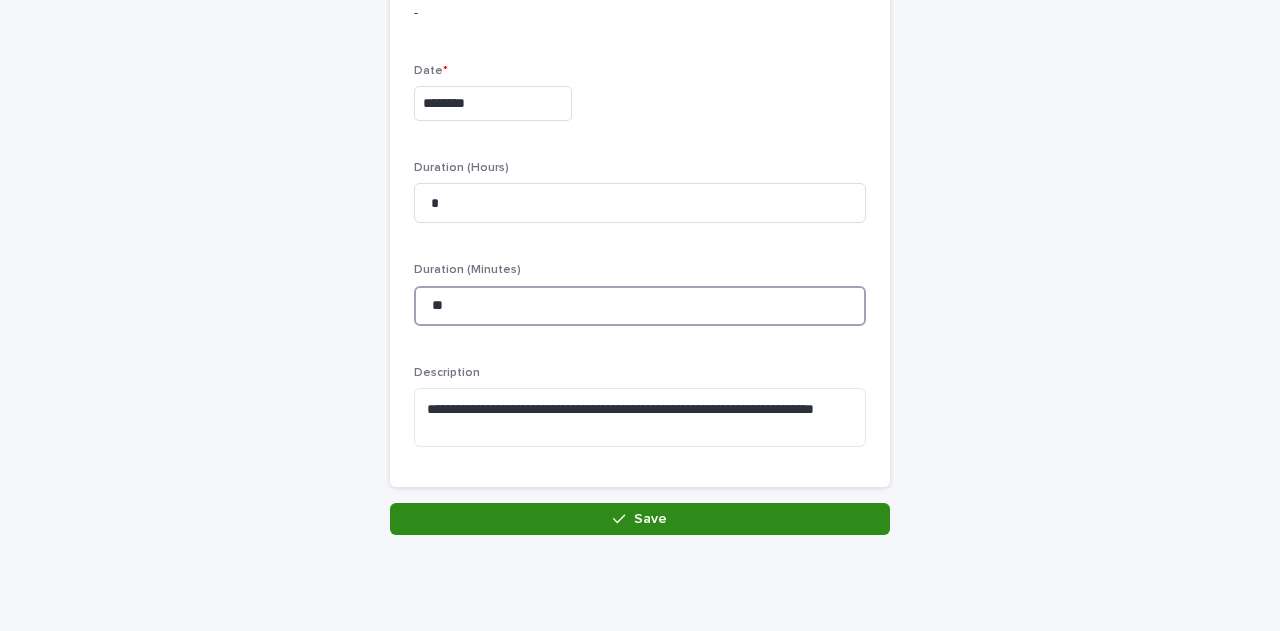 type on "**" 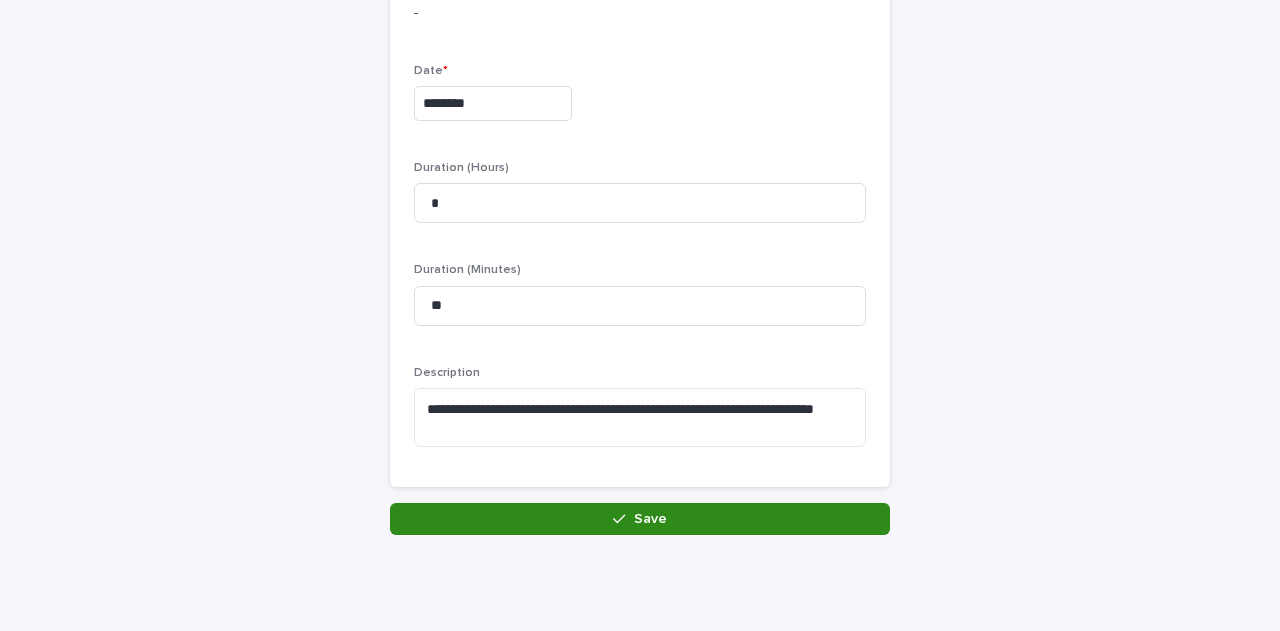 click on "Save" at bounding box center [640, 519] 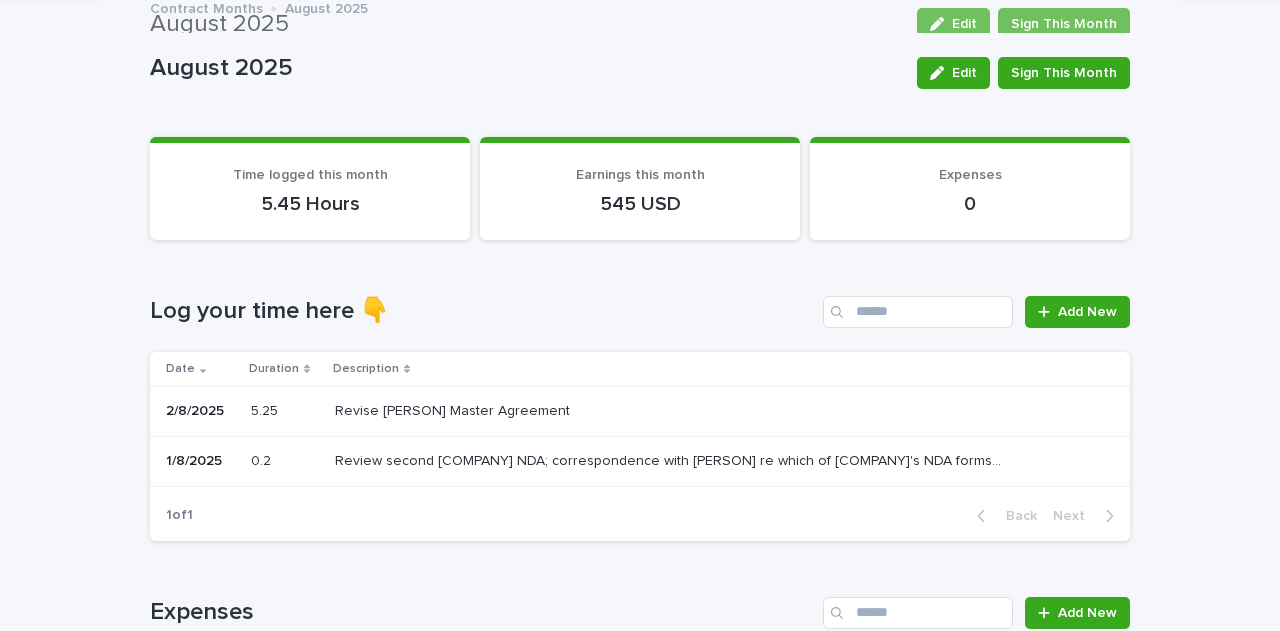 scroll, scrollTop: 70, scrollLeft: 0, axis: vertical 